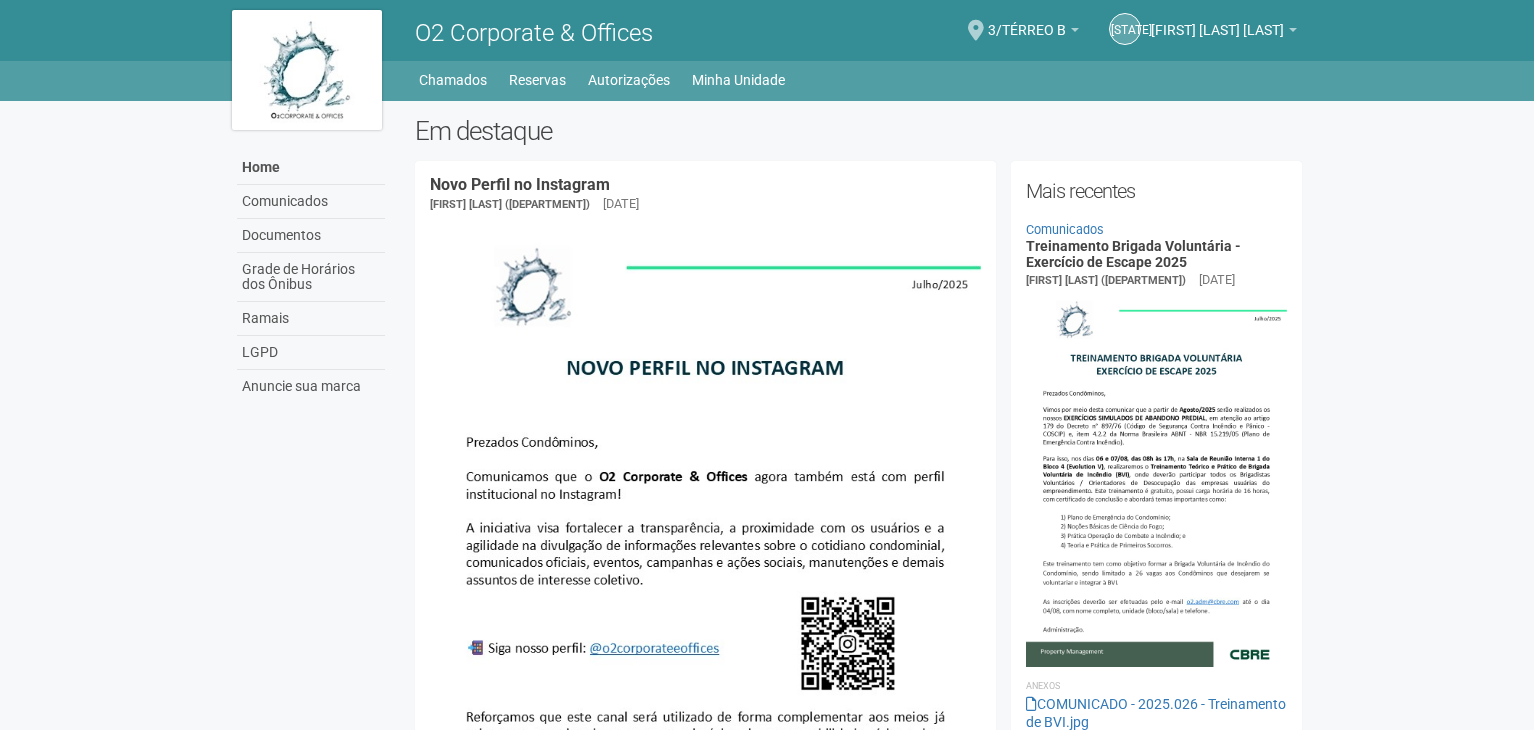 scroll, scrollTop: 0, scrollLeft: 0, axis: both 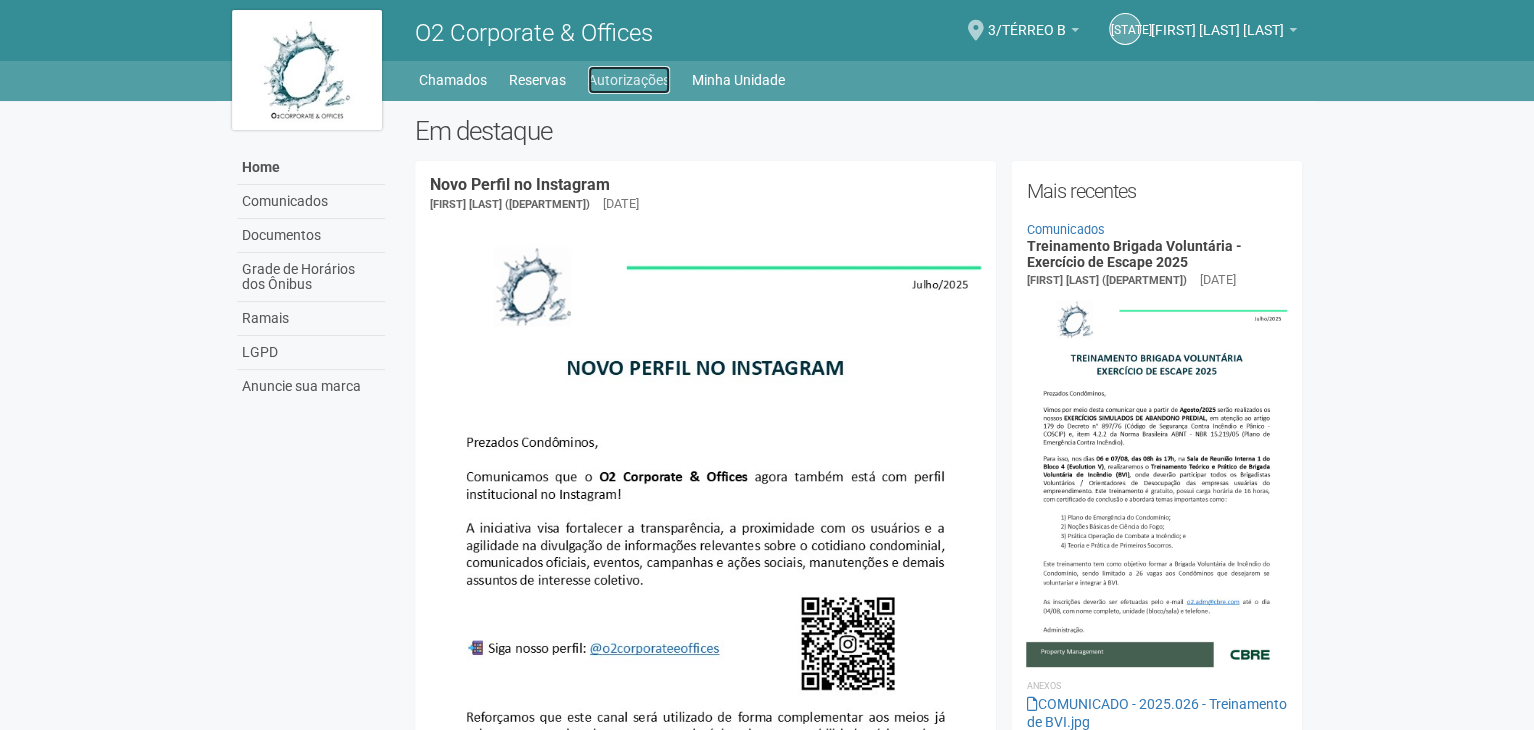 click on "Autorizações" at bounding box center [629, 80] 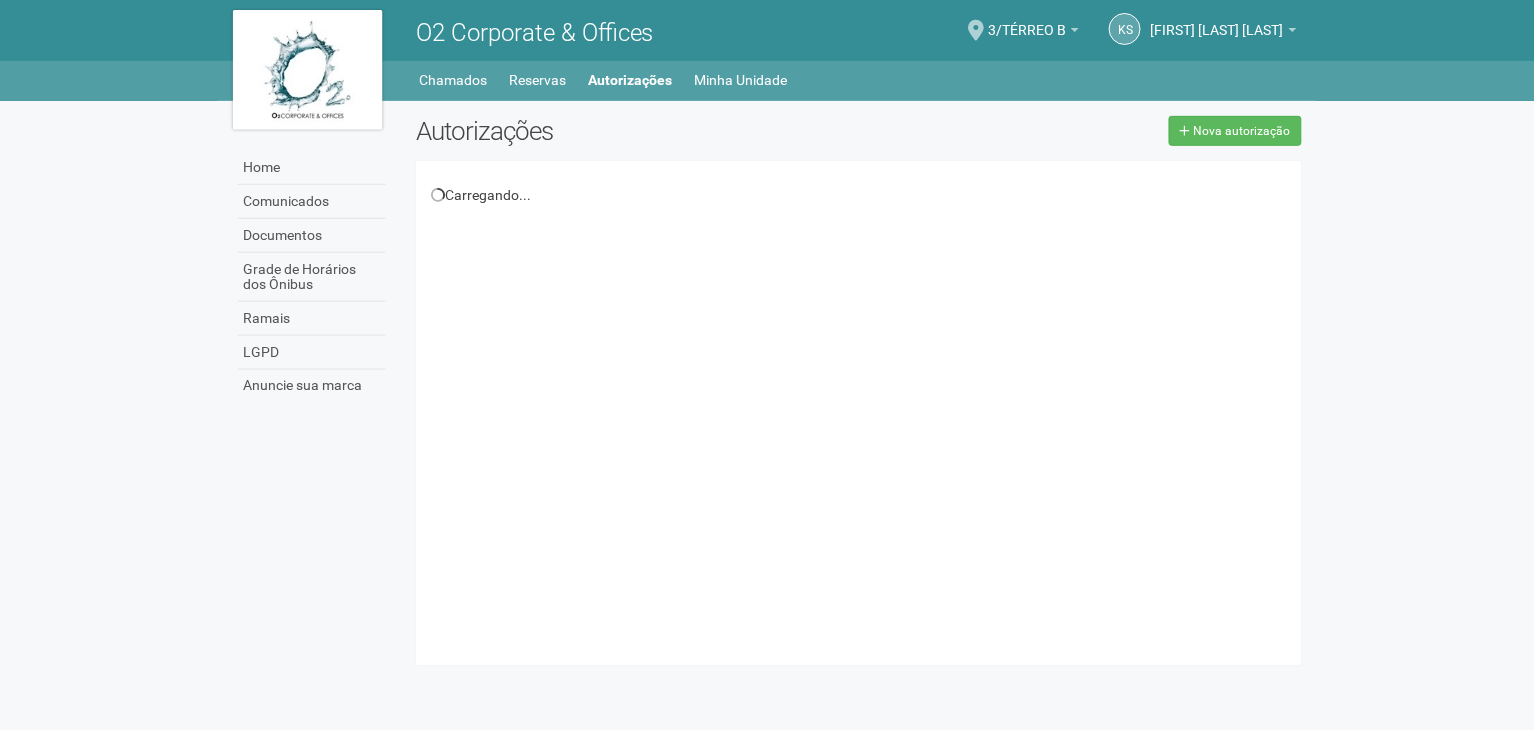 scroll, scrollTop: 0, scrollLeft: 0, axis: both 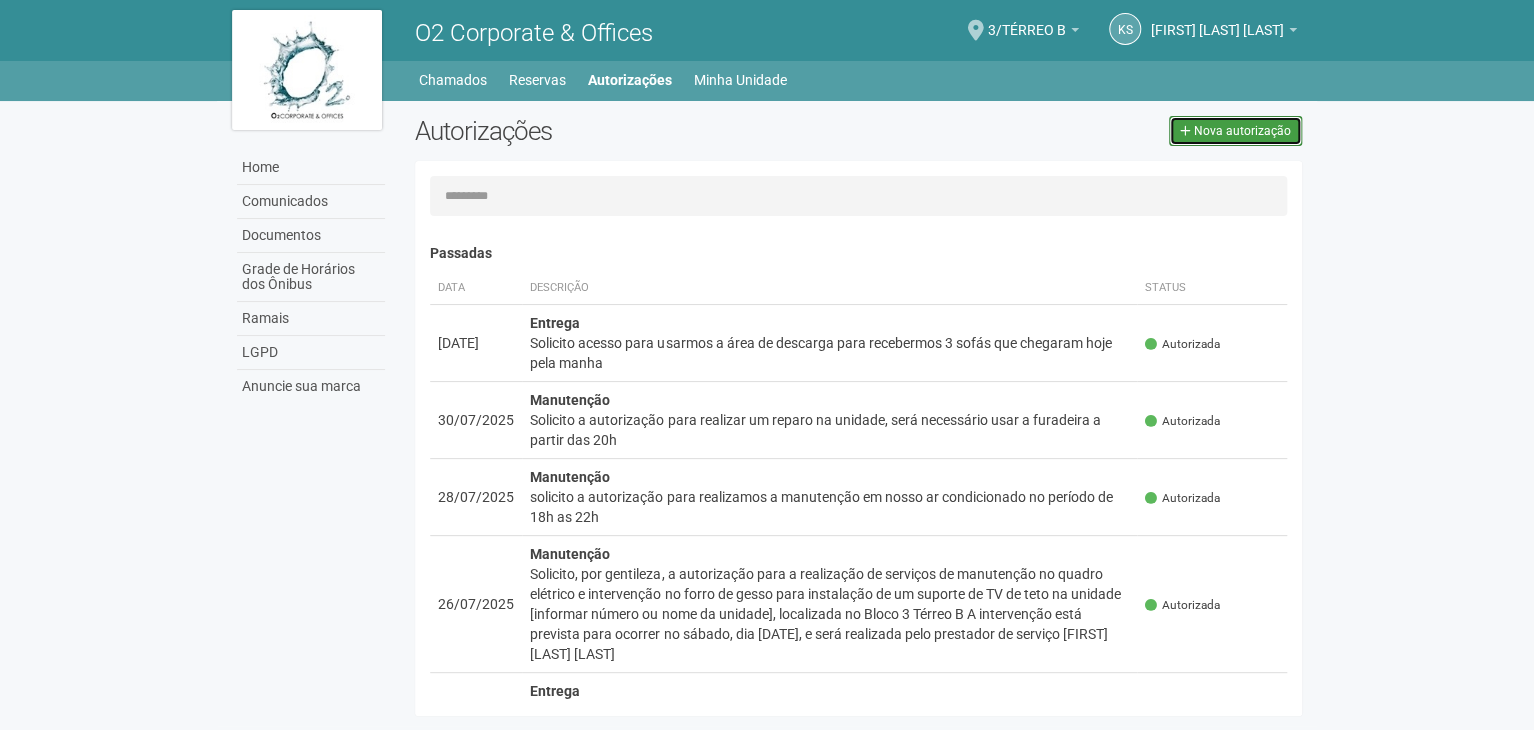 click on "Nova autorização" at bounding box center (1242, 131) 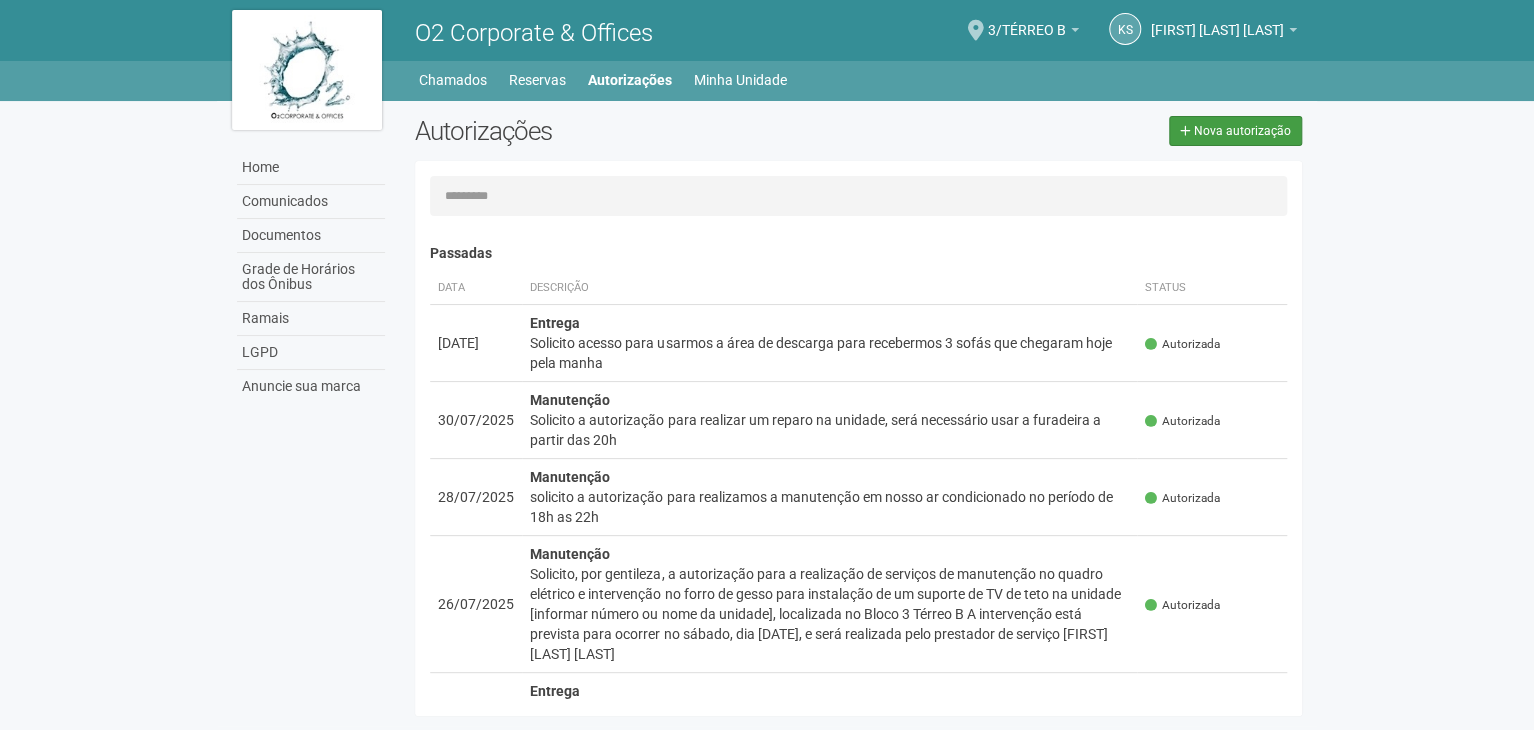 select on "**" 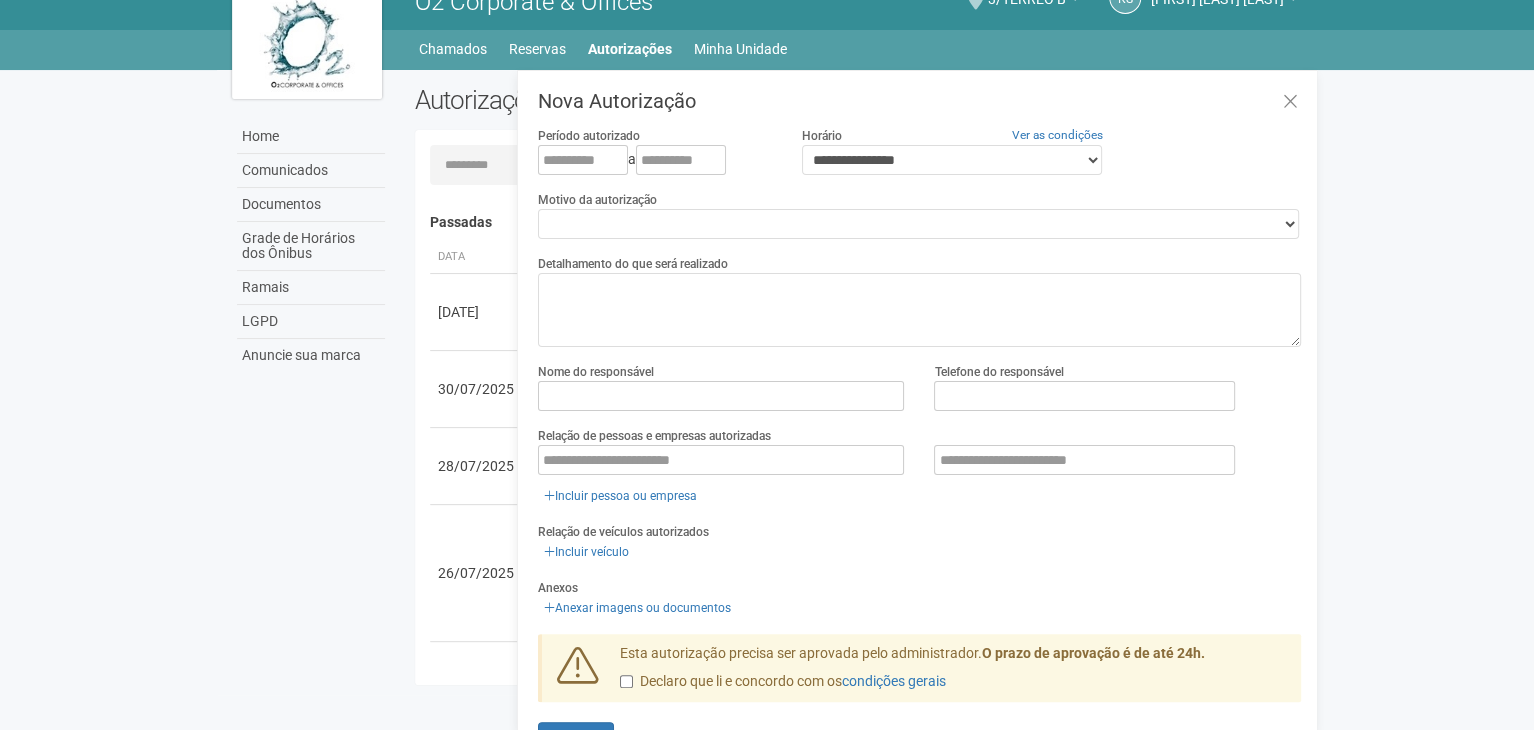 click on "Home
Comunicados
Documentos
Grade de Horários dos Ônibus
Ramais
LGPD
Anuncie sua marca" at bounding box center (308, 226) 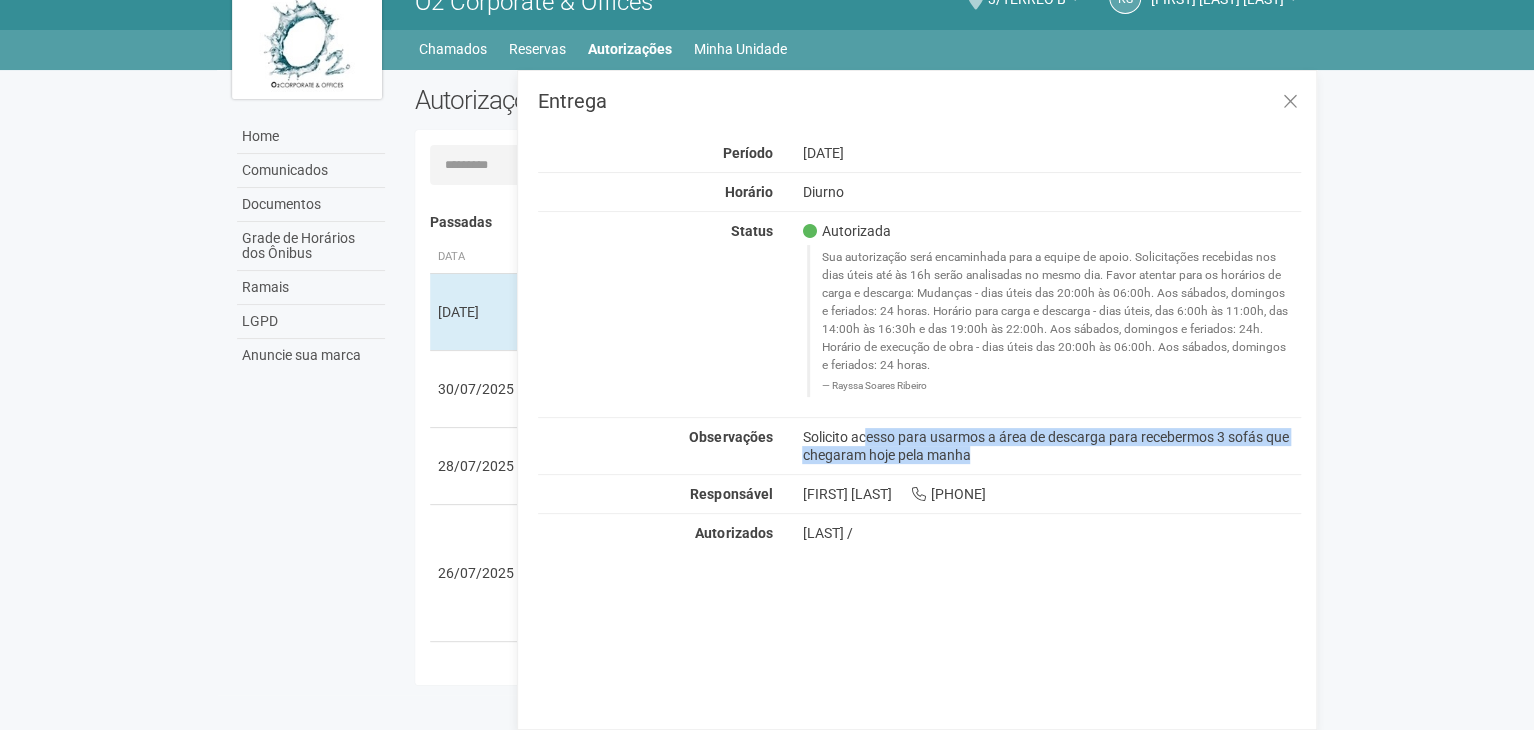 drag, startPoint x: 804, startPoint y: 434, endPoint x: 1015, endPoint y: 471, distance: 214.21951 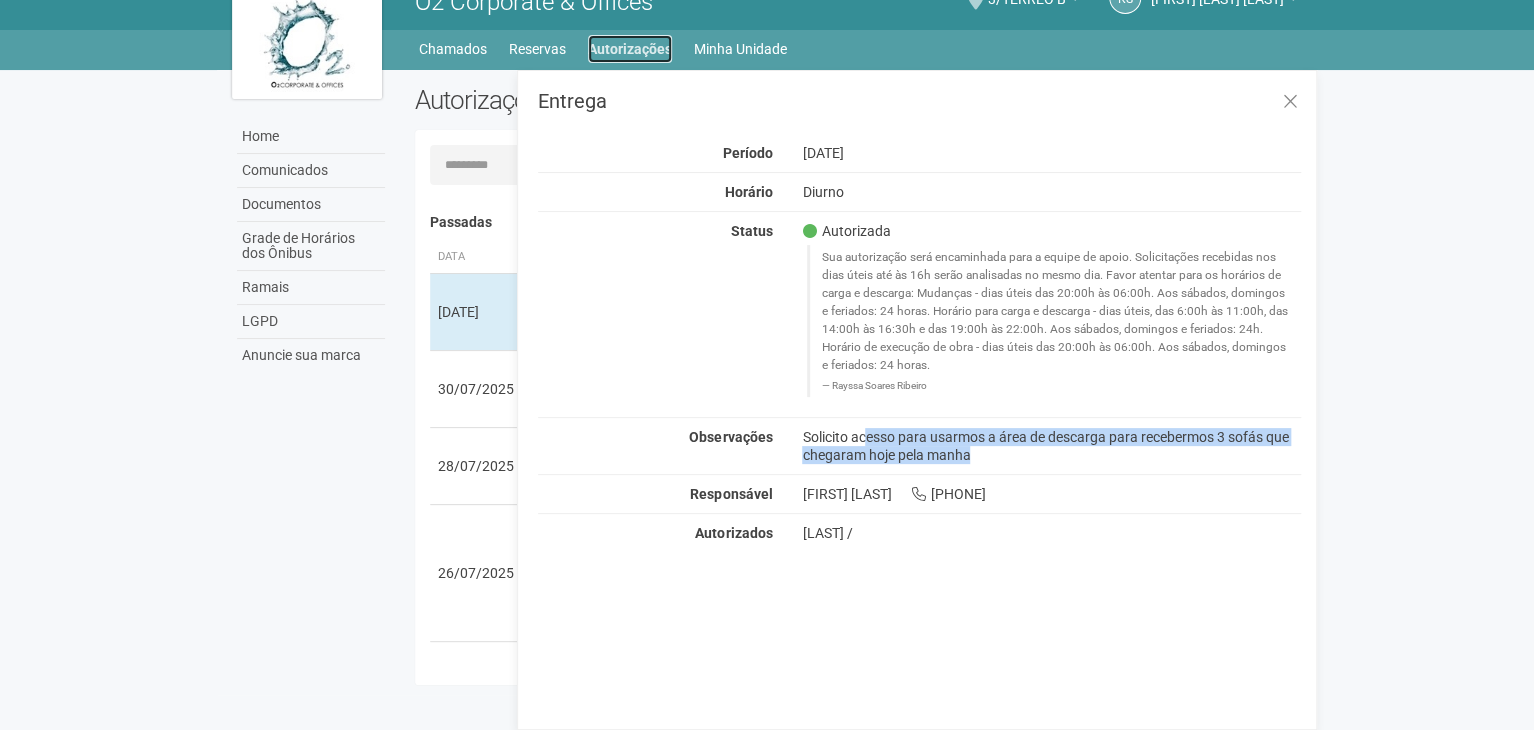 click on "Autorizações" at bounding box center (630, 49) 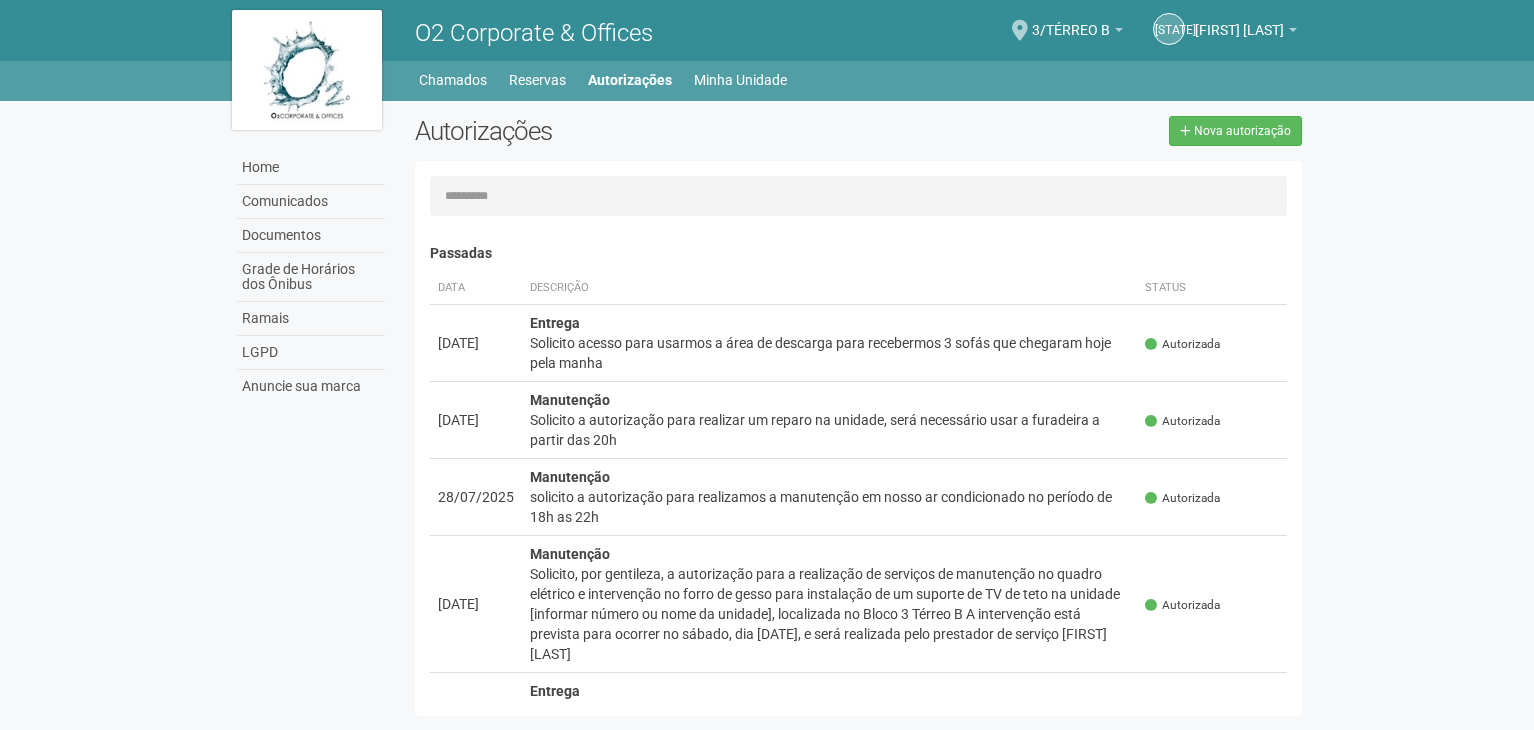 scroll, scrollTop: 0, scrollLeft: 0, axis: both 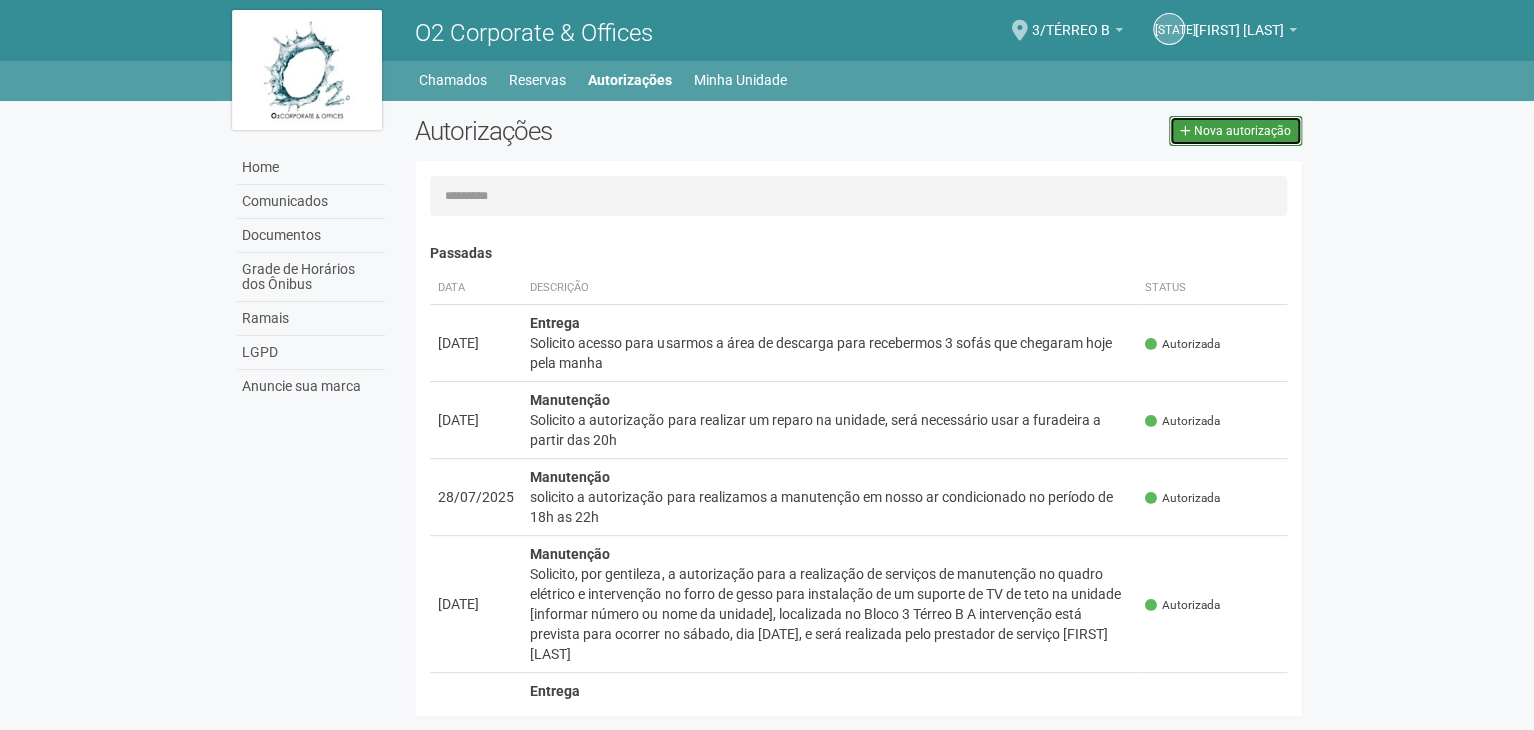 click on "Nova autorização" at bounding box center [1242, 131] 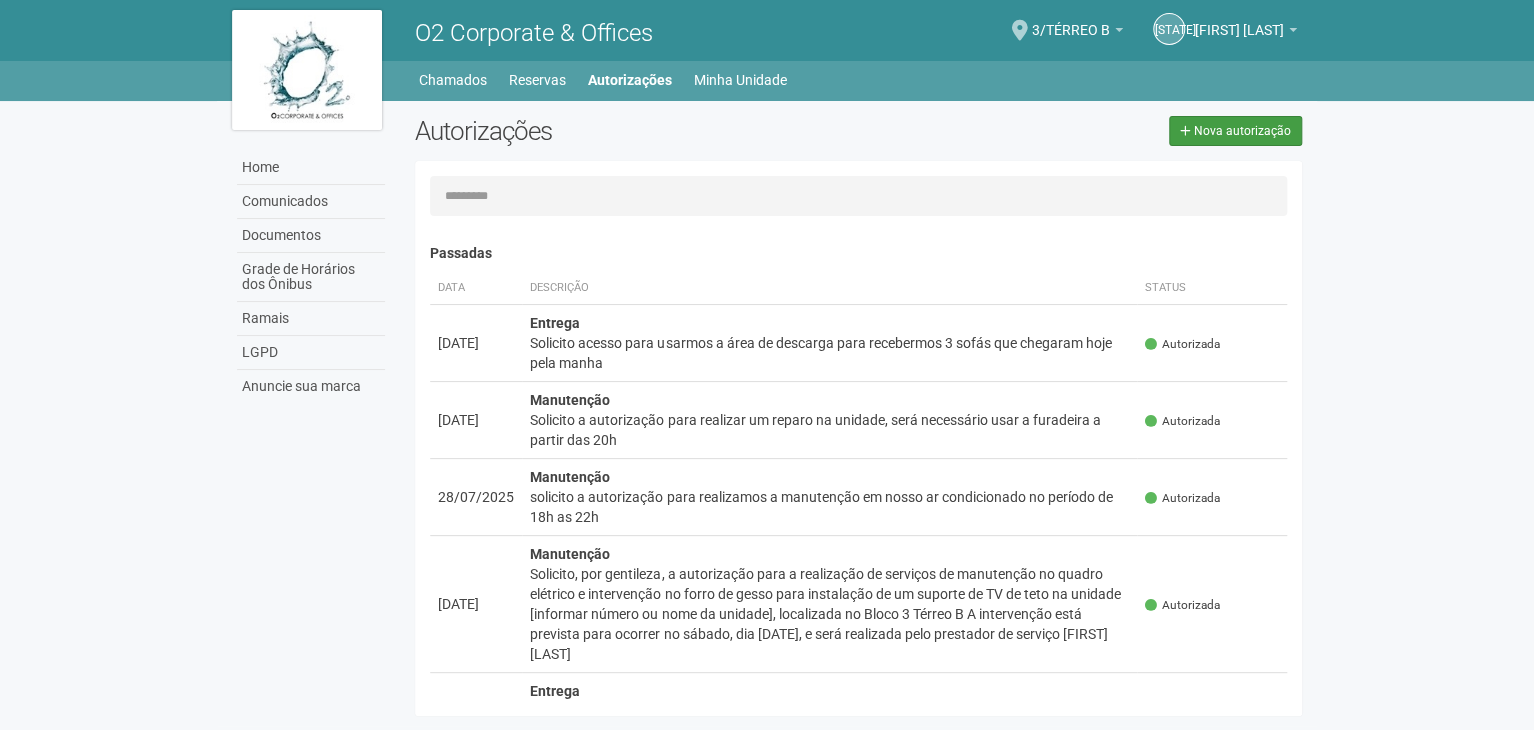 select on "**" 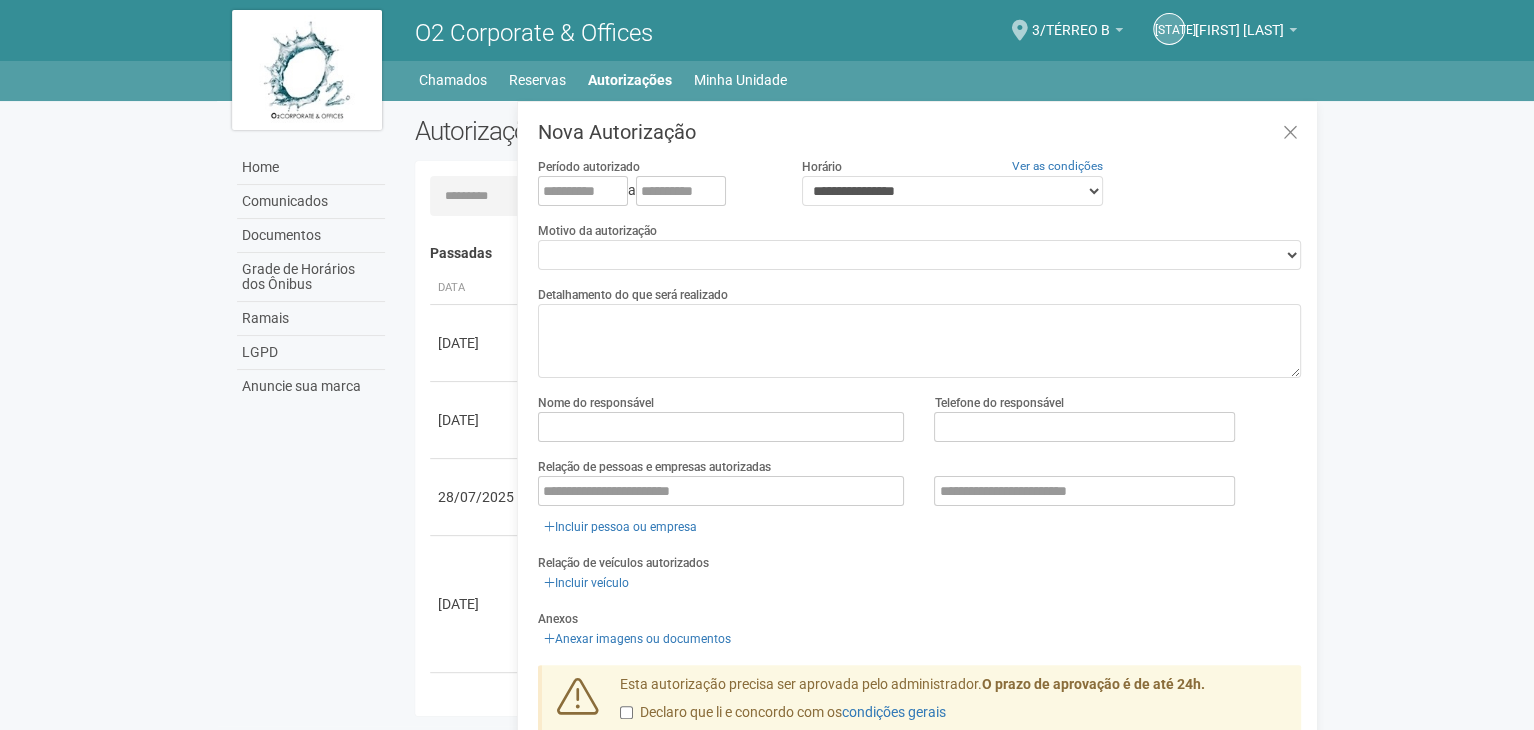 scroll, scrollTop: 31, scrollLeft: 0, axis: vertical 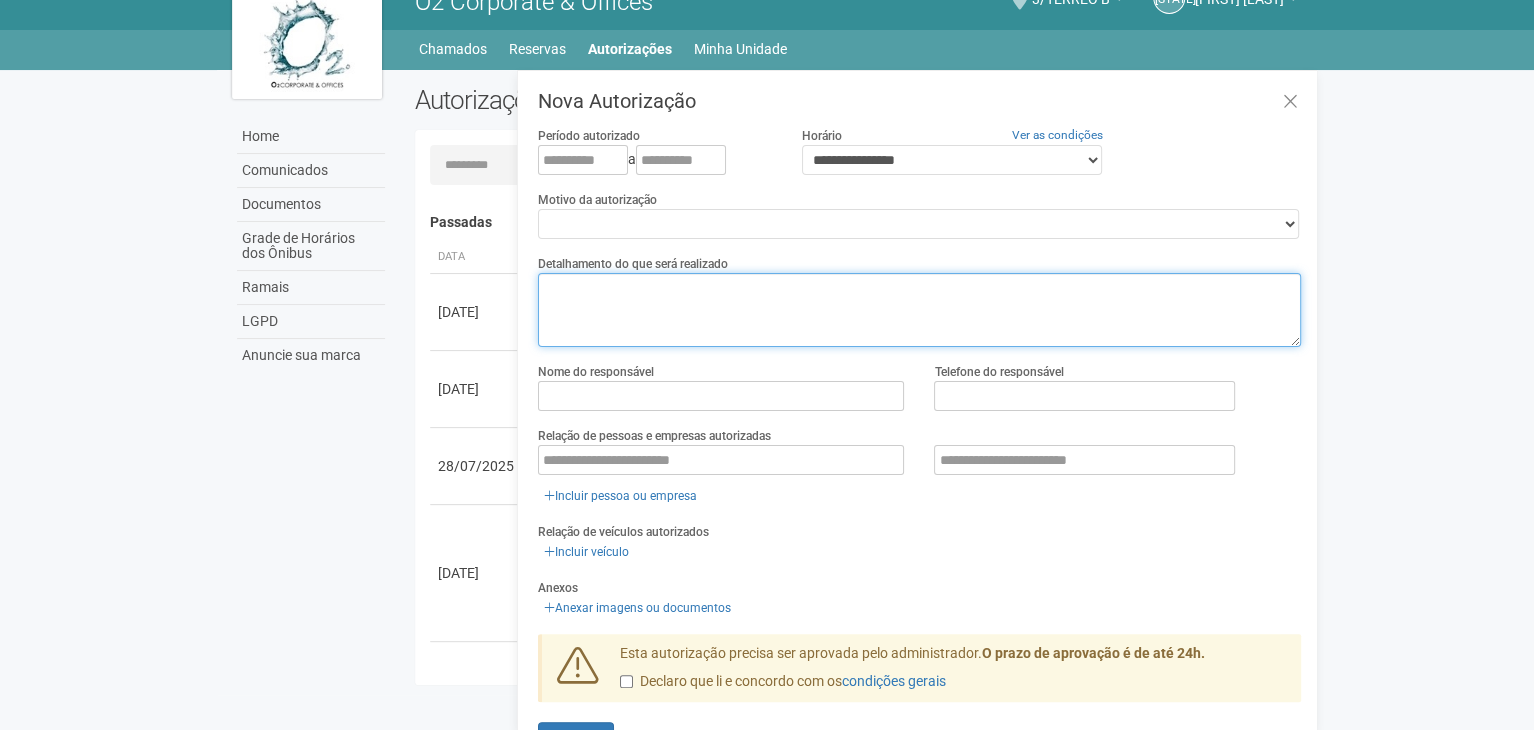 click at bounding box center (919, 310) 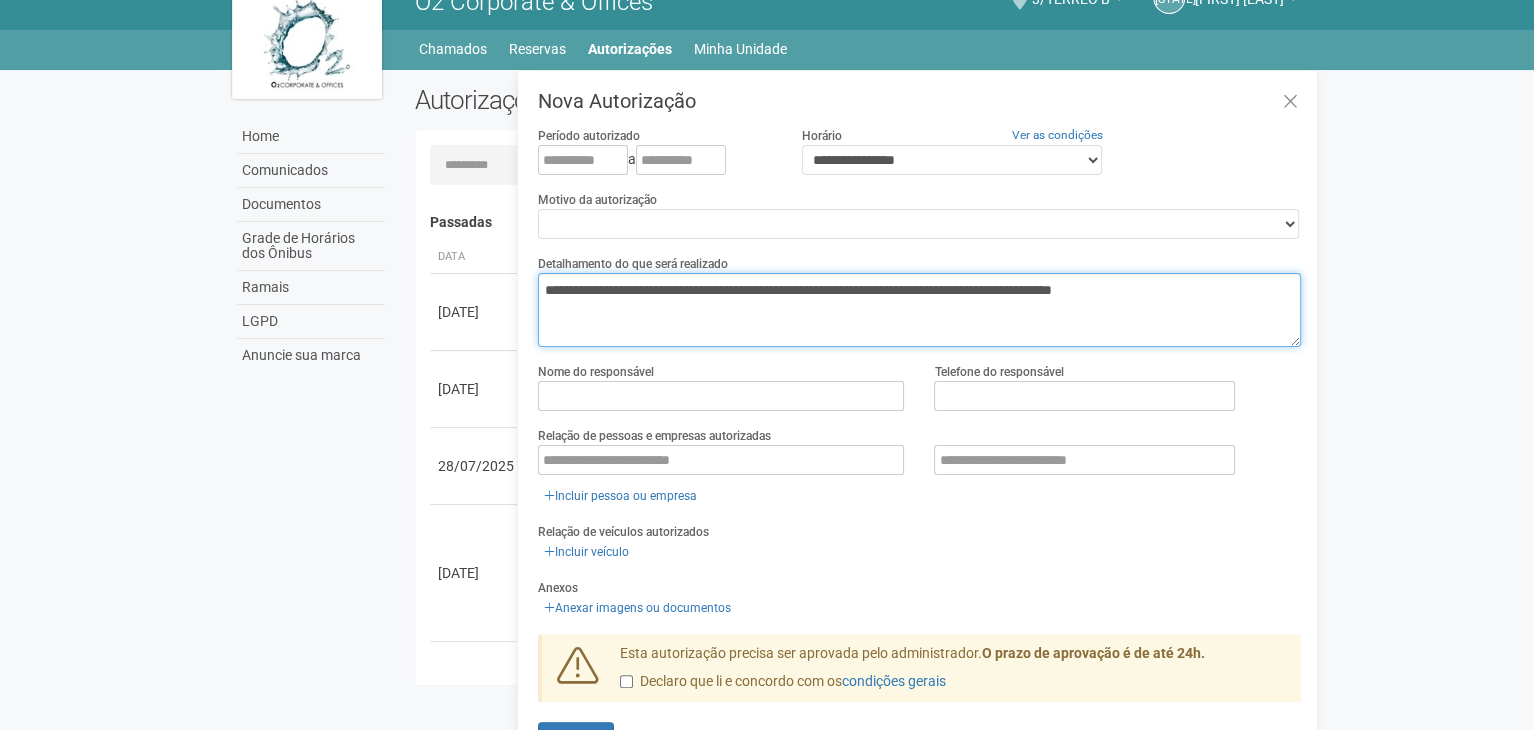 drag, startPoint x: 960, startPoint y: 289, endPoint x: 972, endPoint y: 290, distance: 12.0415945 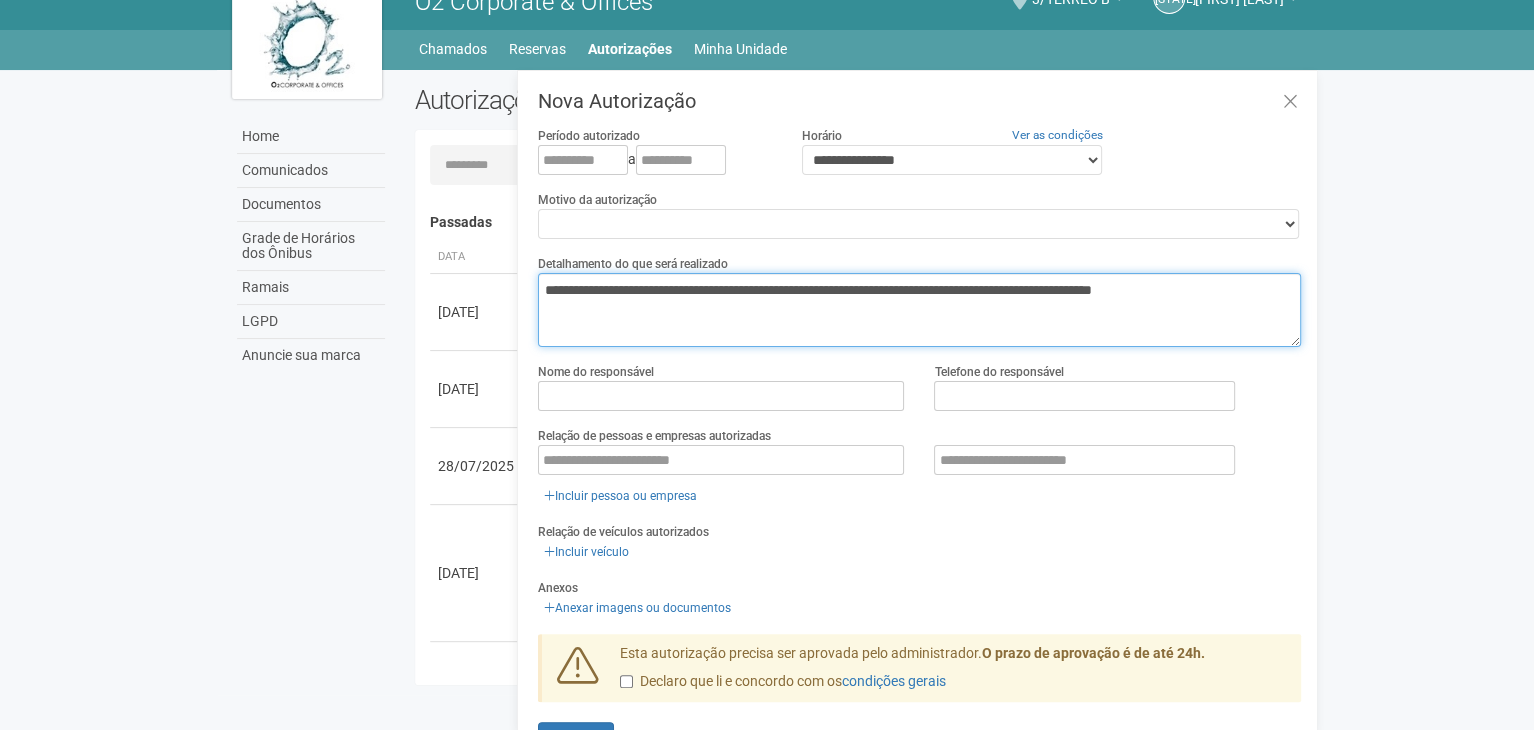 drag, startPoint x: 1029, startPoint y: 291, endPoint x: 1068, endPoint y: 293, distance: 39.051247 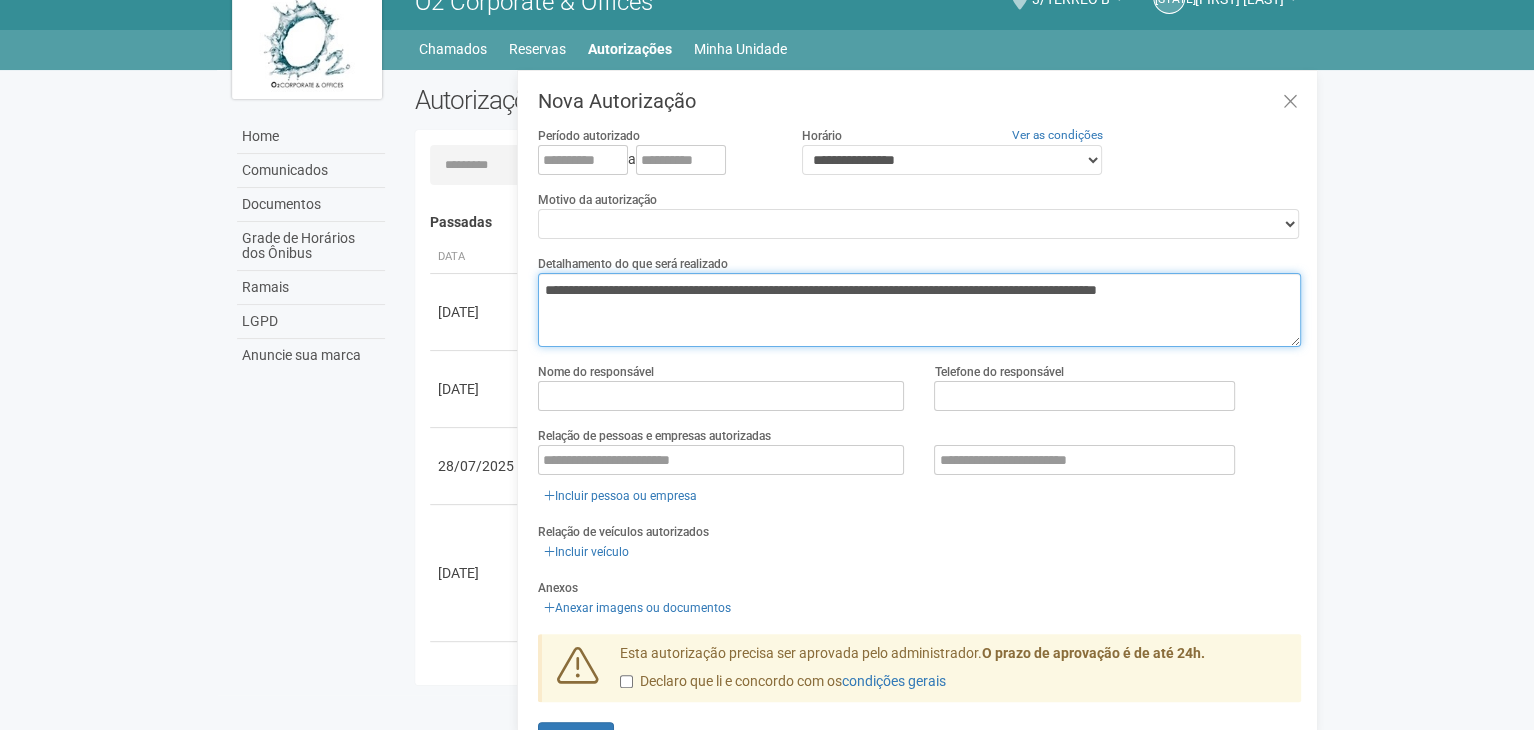 click on "**********" at bounding box center (919, 310) 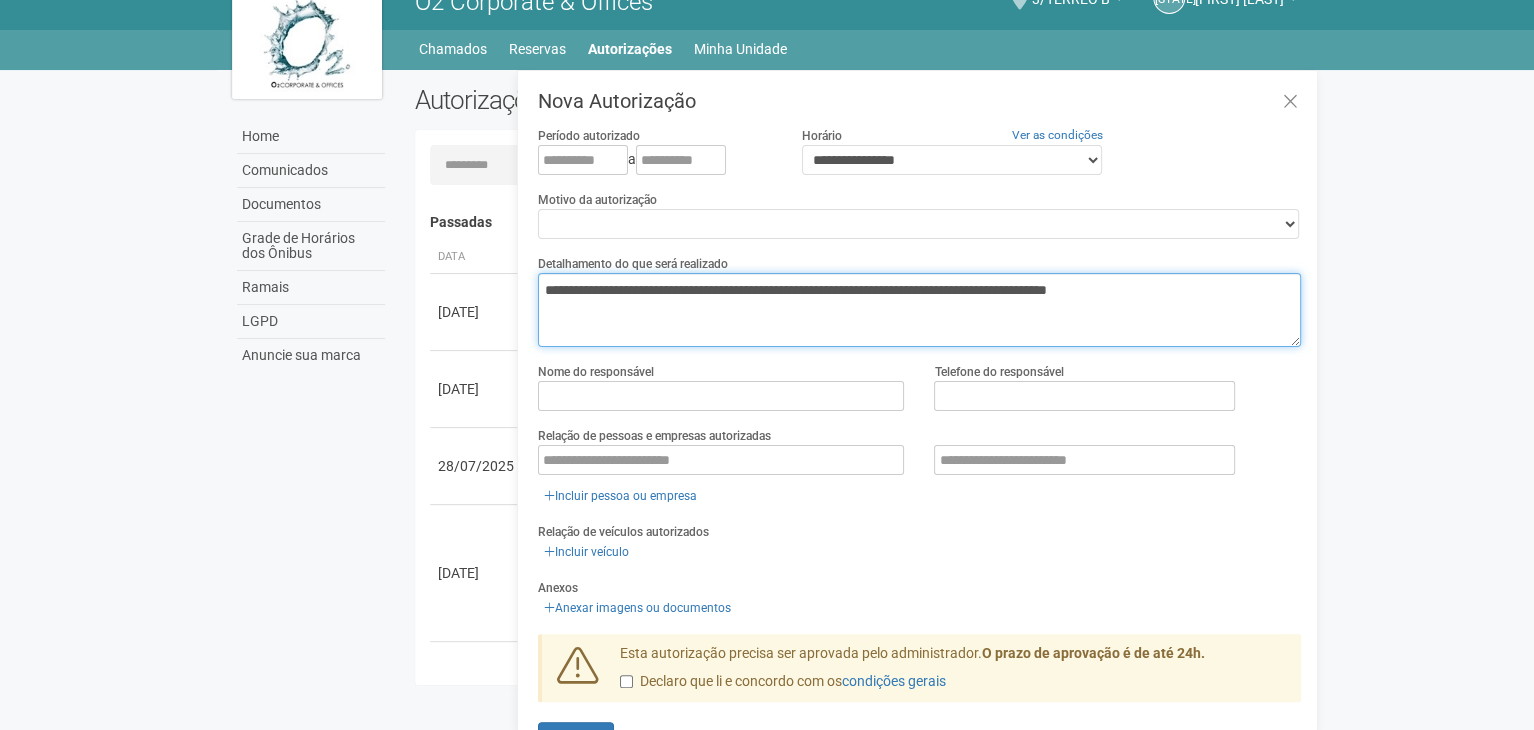 type on "**********" 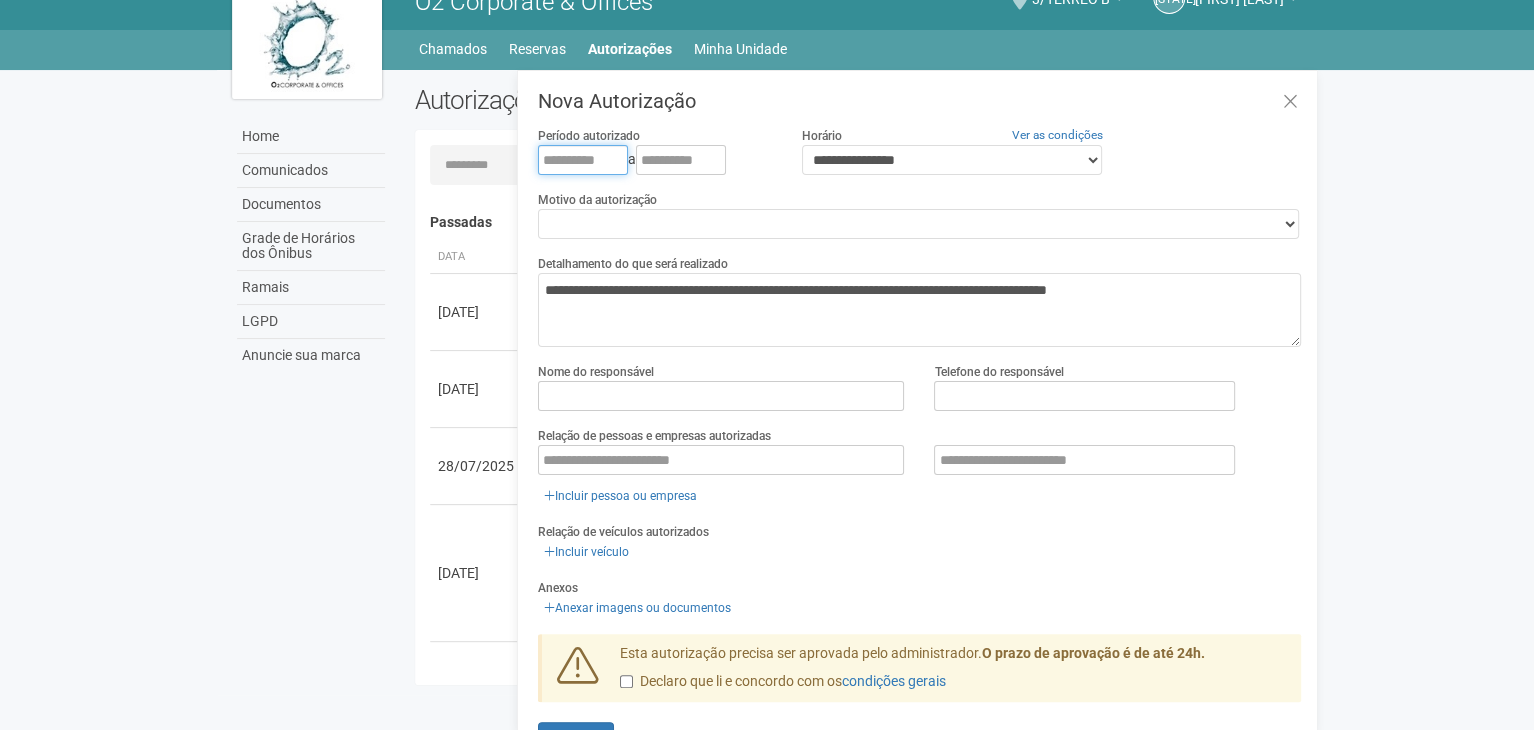click at bounding box center [583, 160] 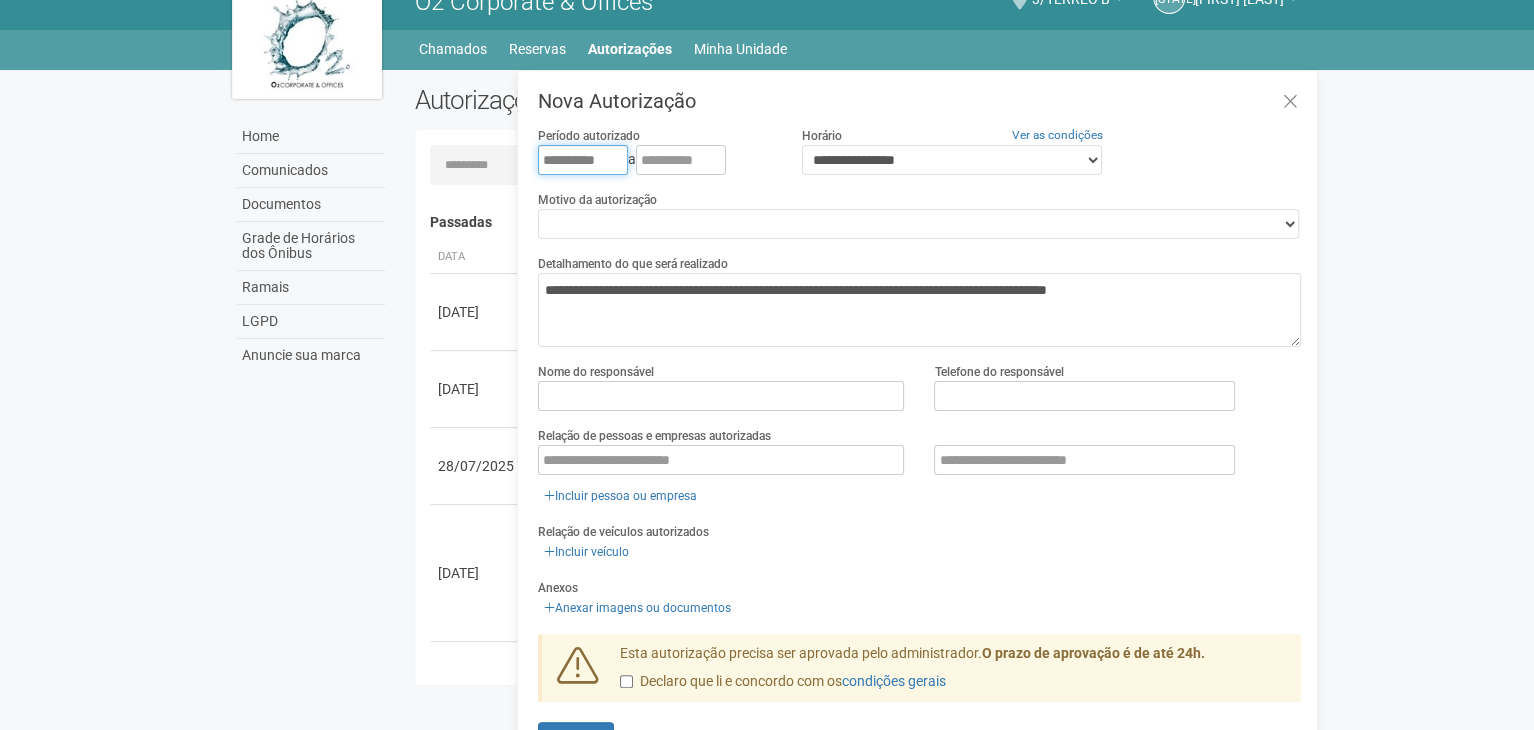 type on "**********" 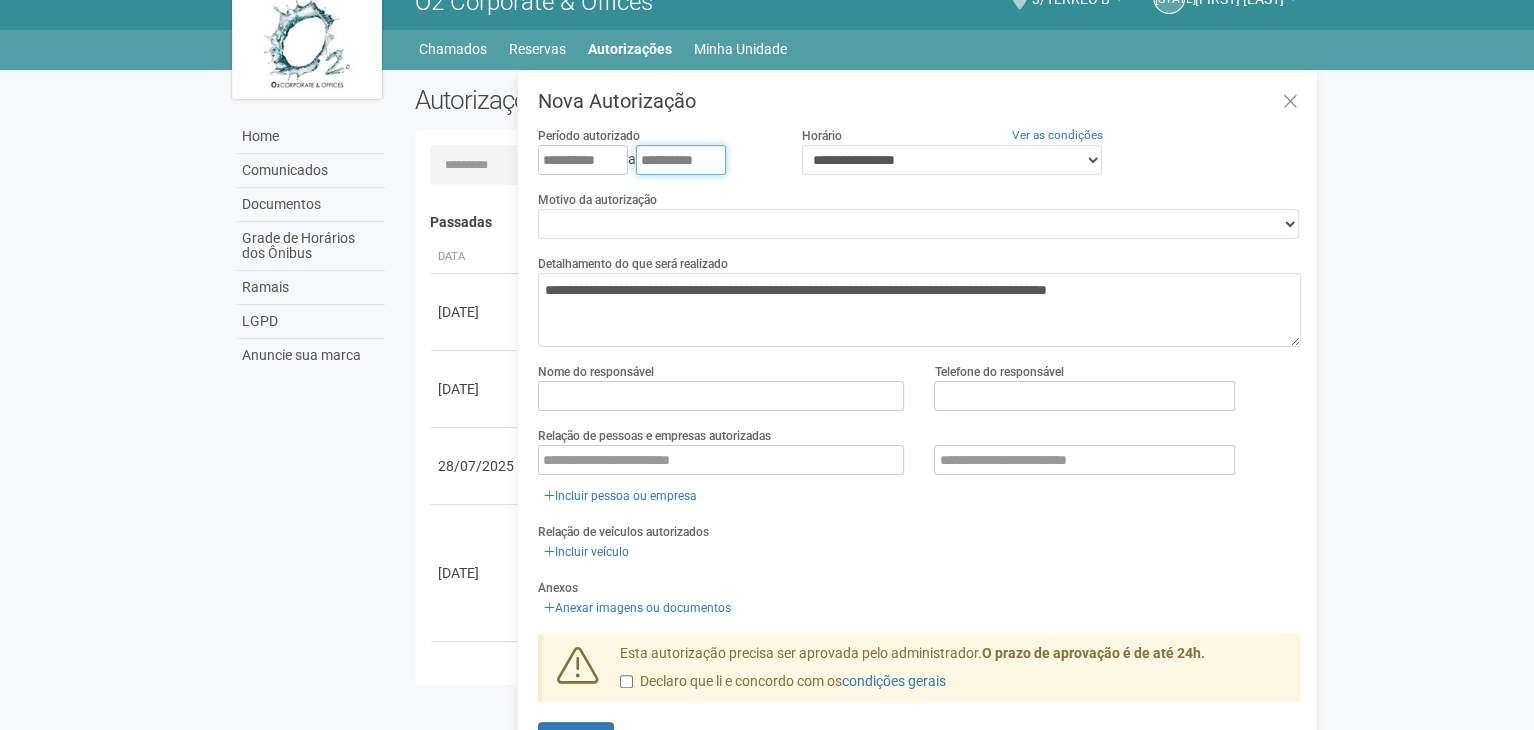 type on "**********" 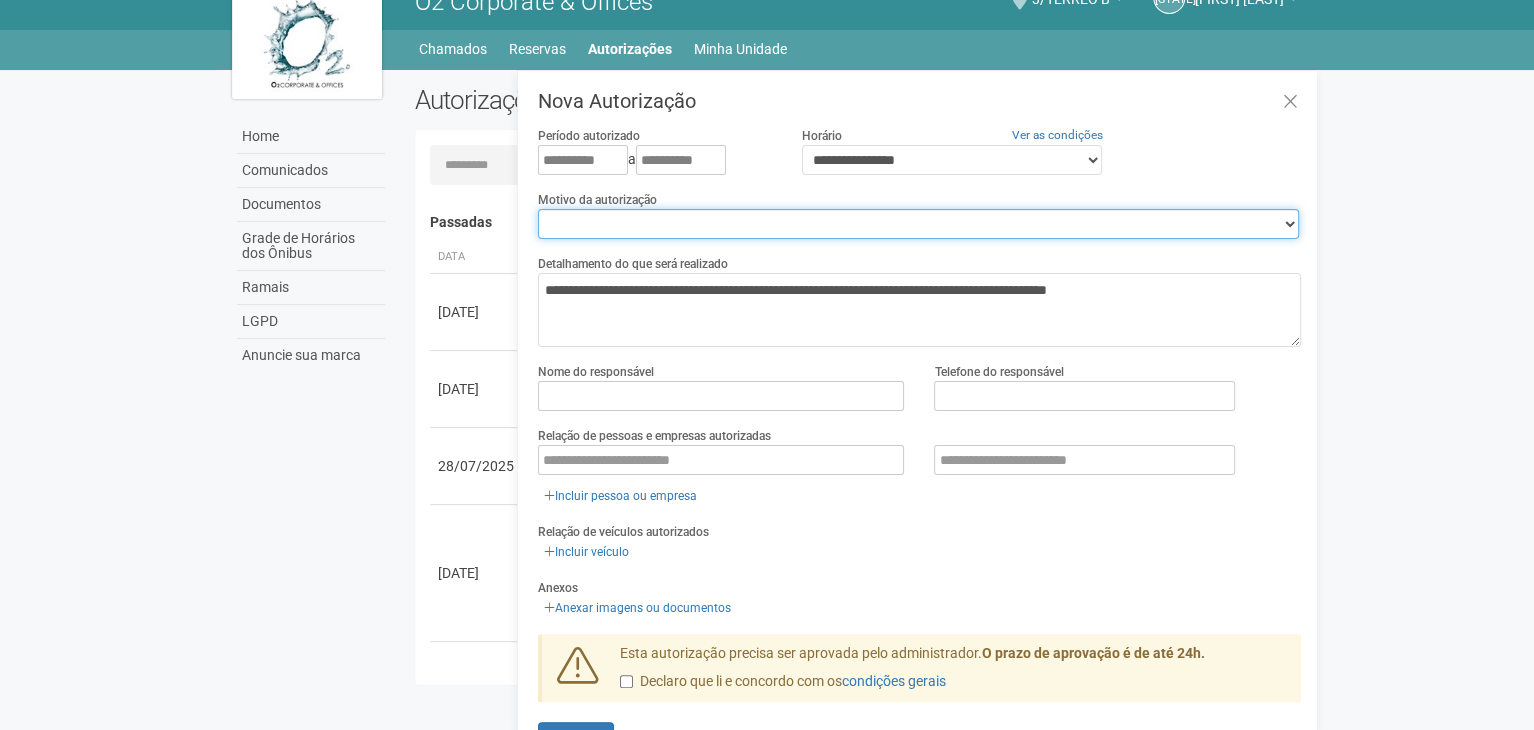 click on "**********" at bounding box center [918, 224] 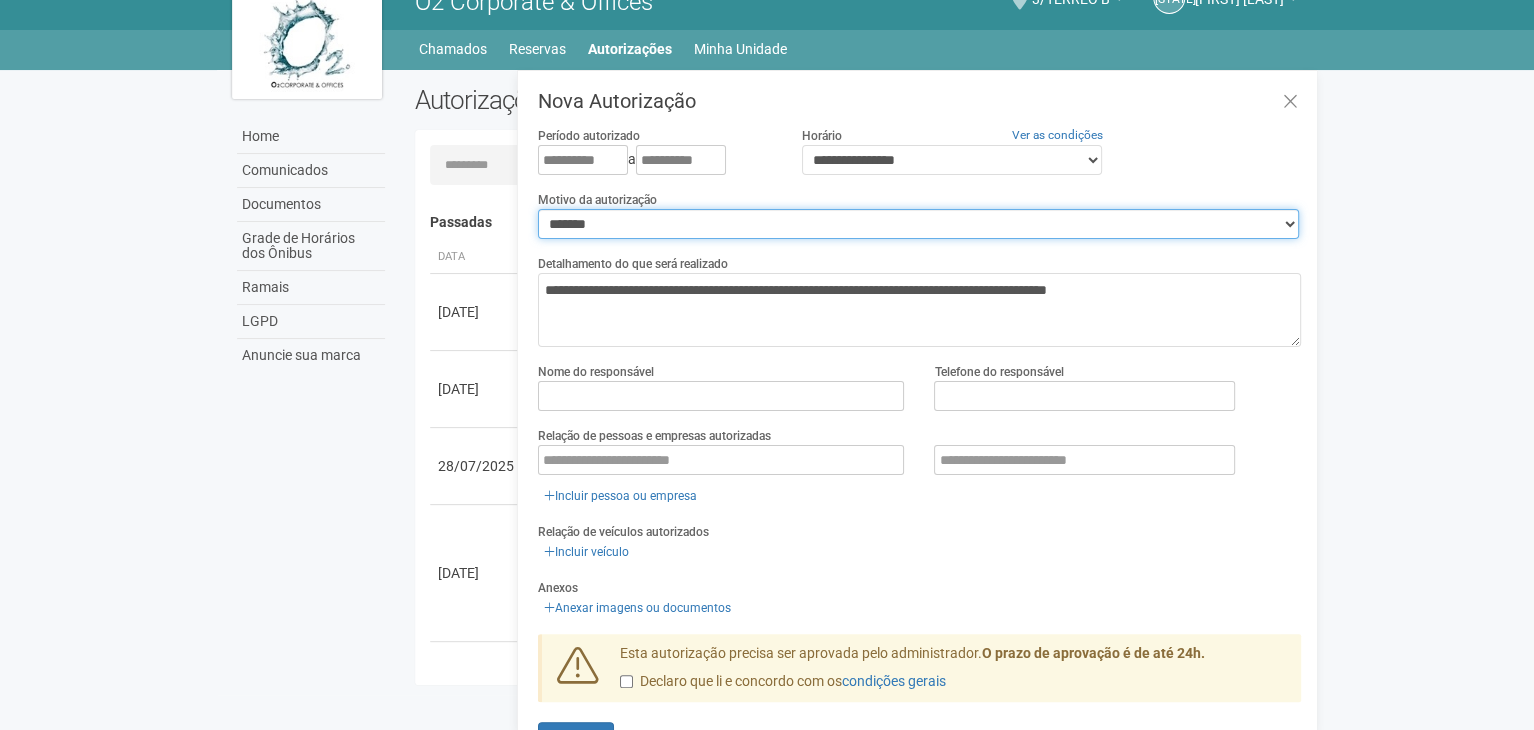 click on "**********" at bounding box center (918, 224) 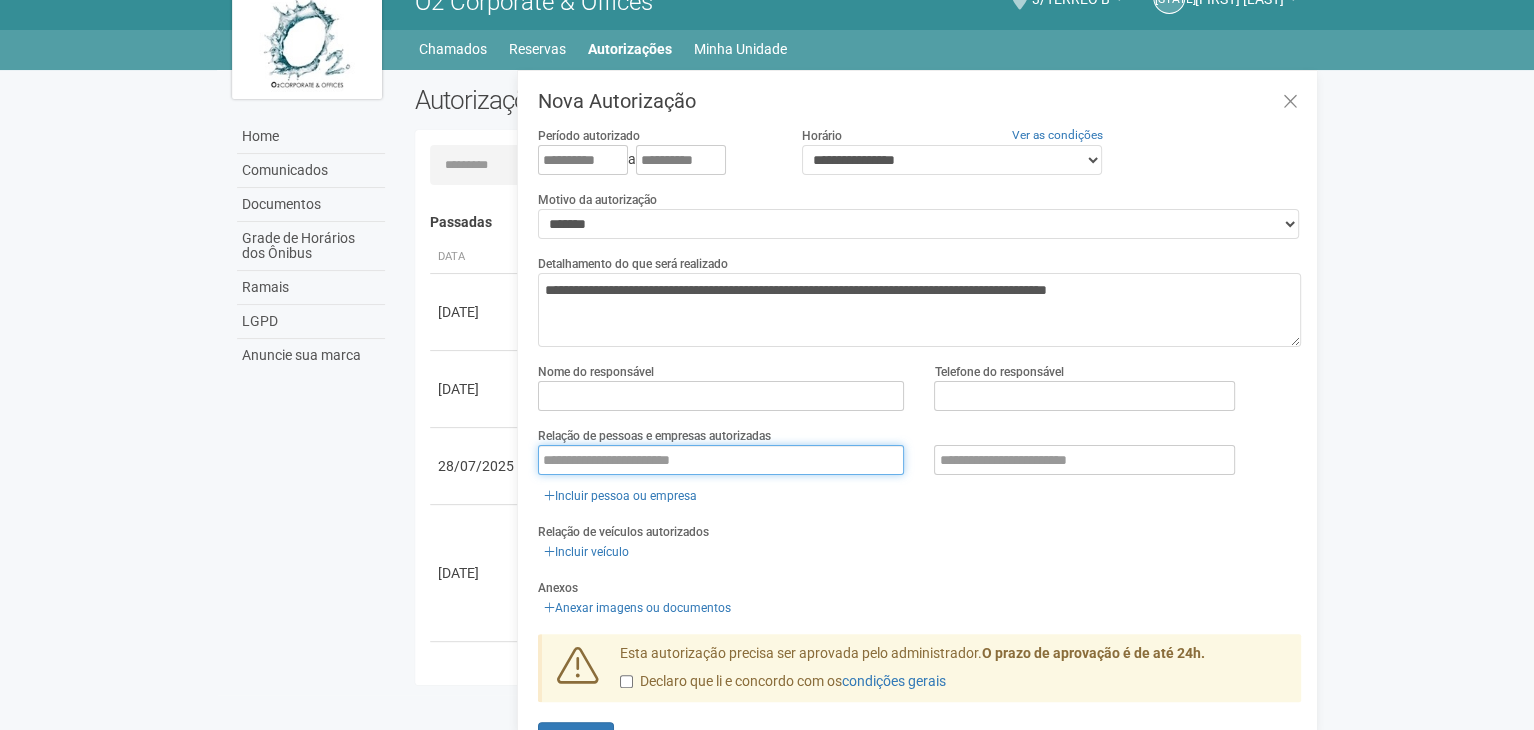 click at bounding box center [721, 460] 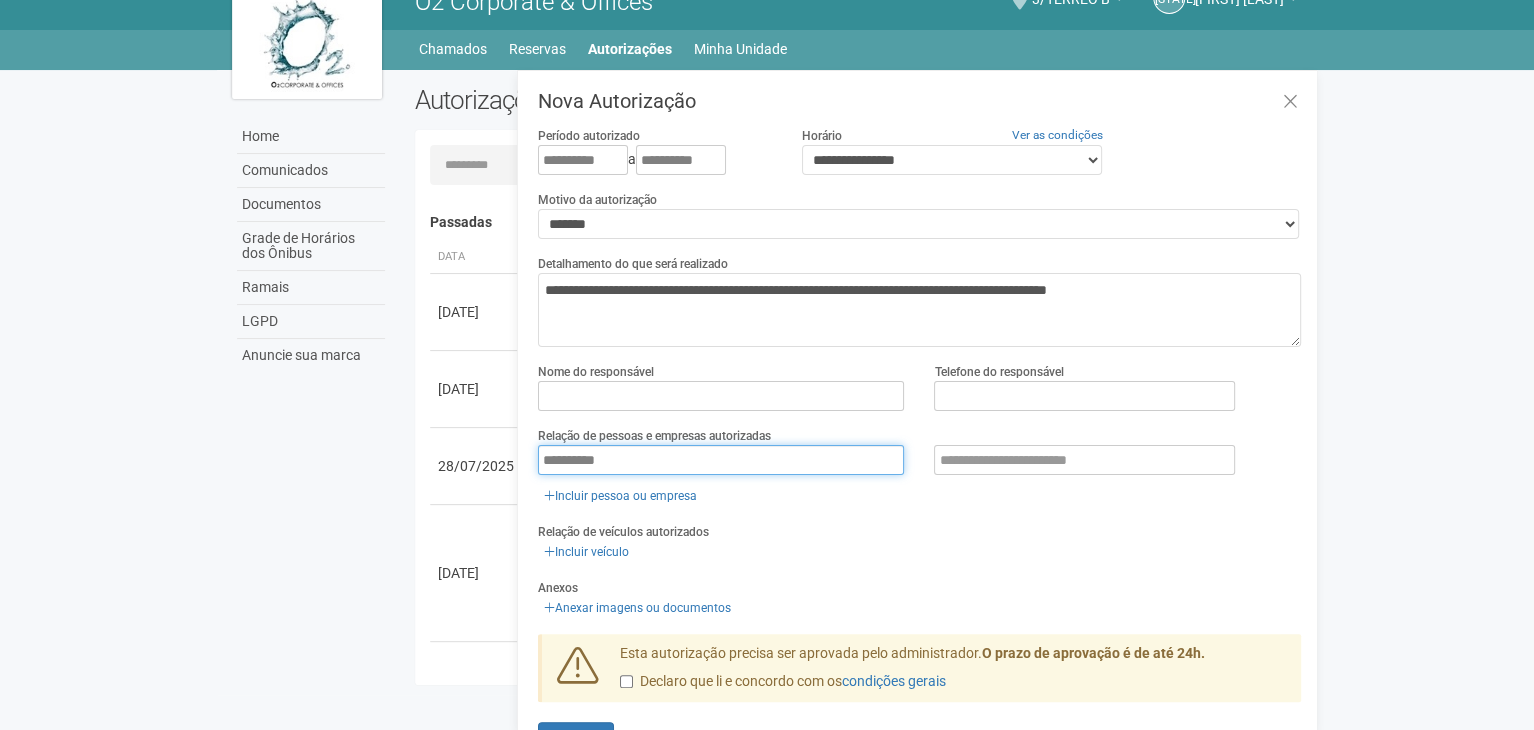 type on "*********" 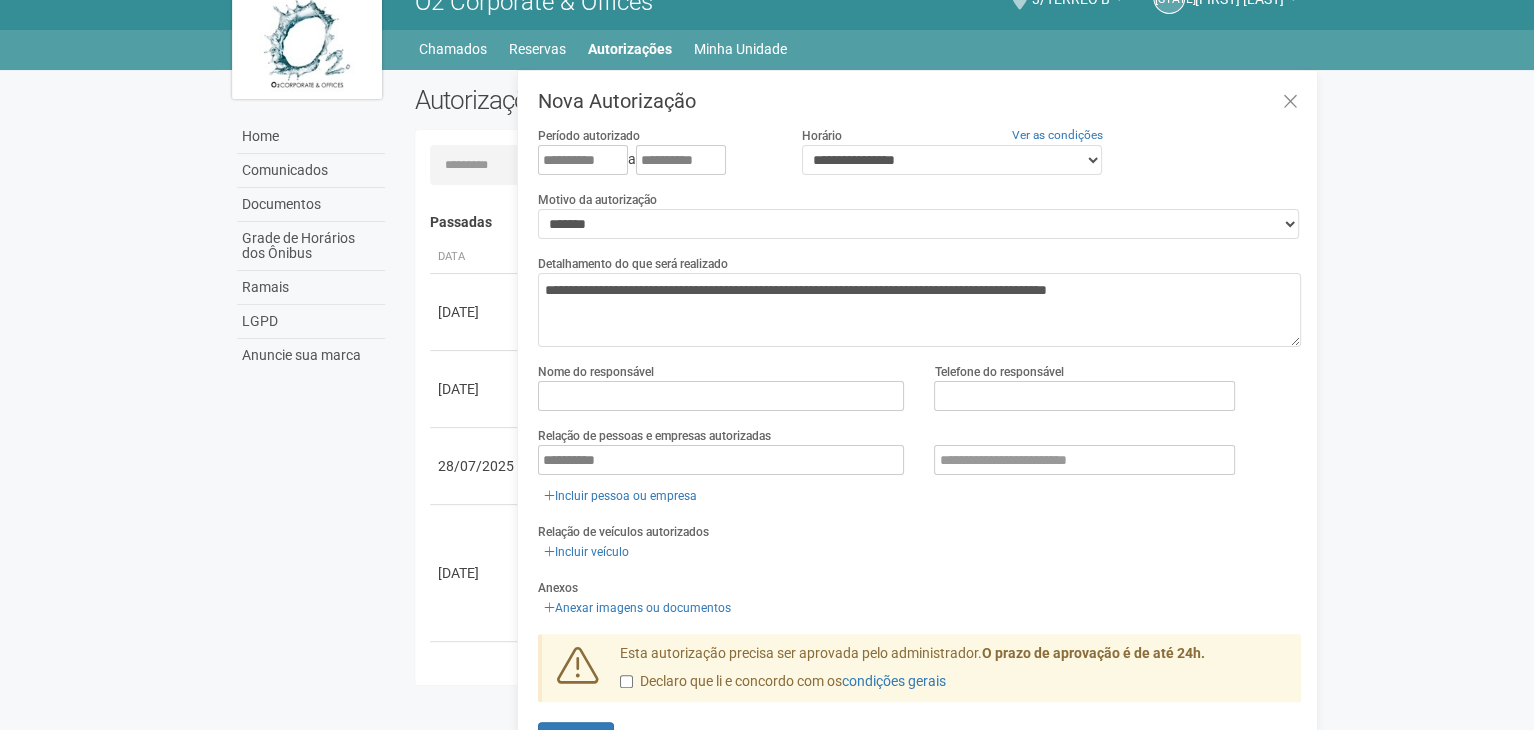 click on "Nome do responsável" at bounding box center (596, 372) 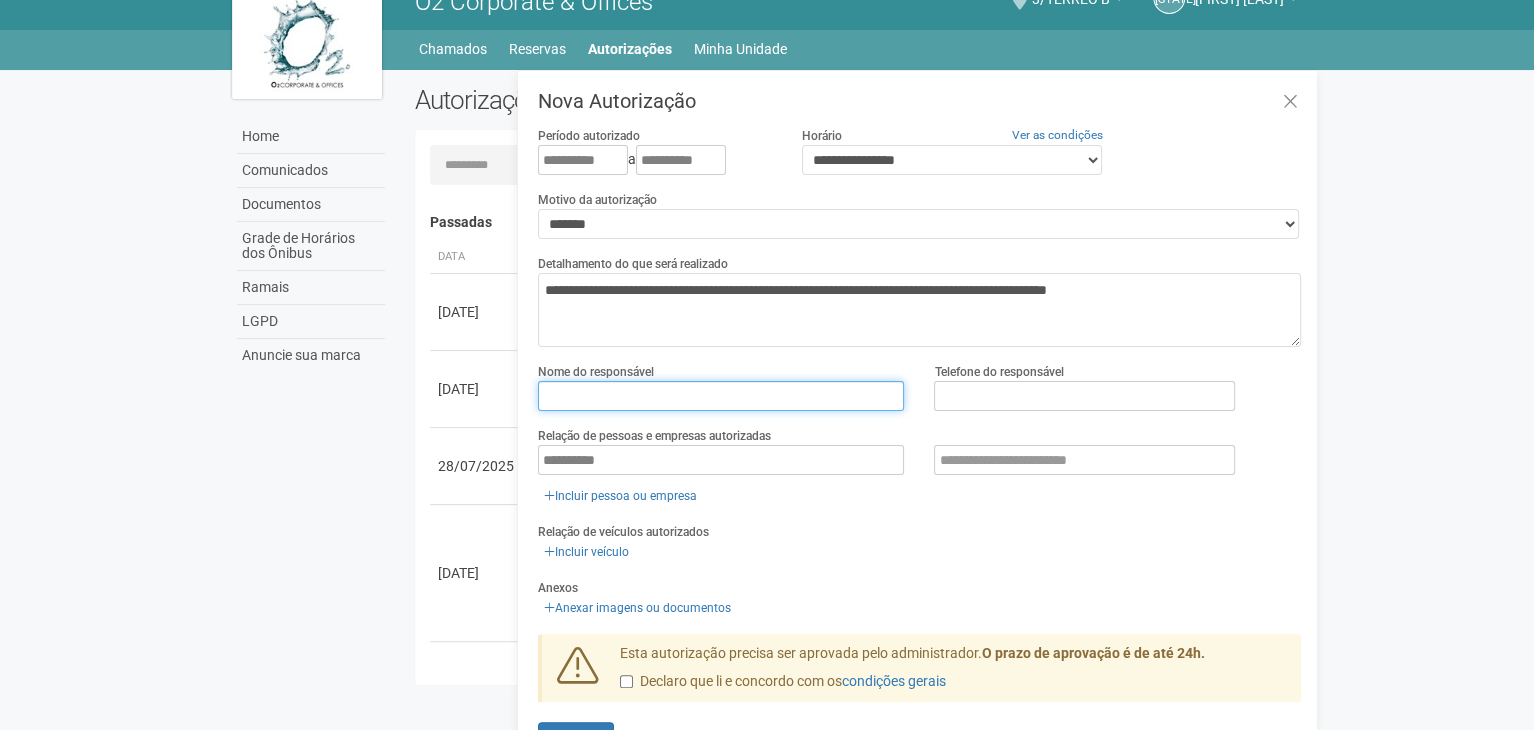 drag, startPoint x: 612, startPoint y: 389, endPoint x: 616, endPoint y: 409, distance: 20.396078 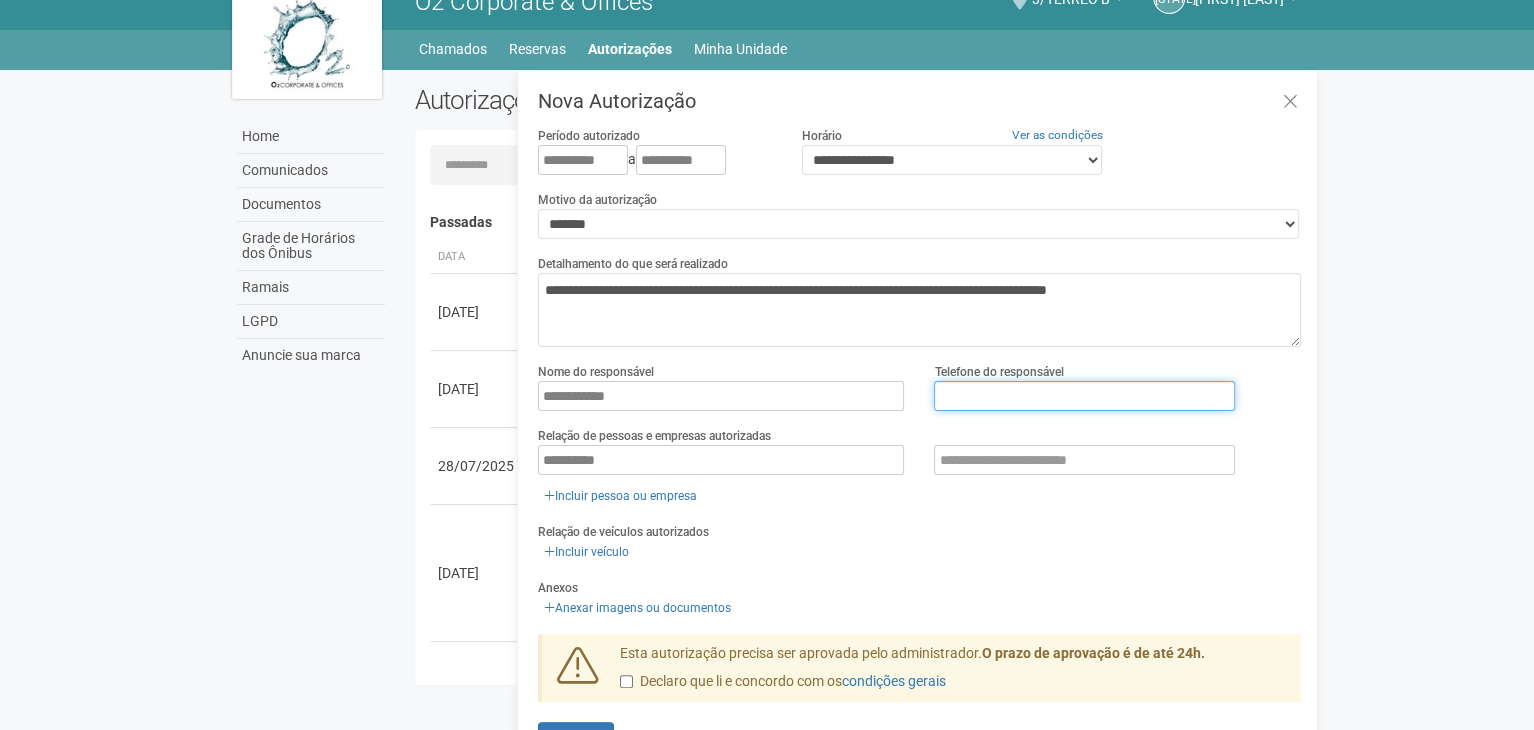 click at bounding box center (1084, 396) 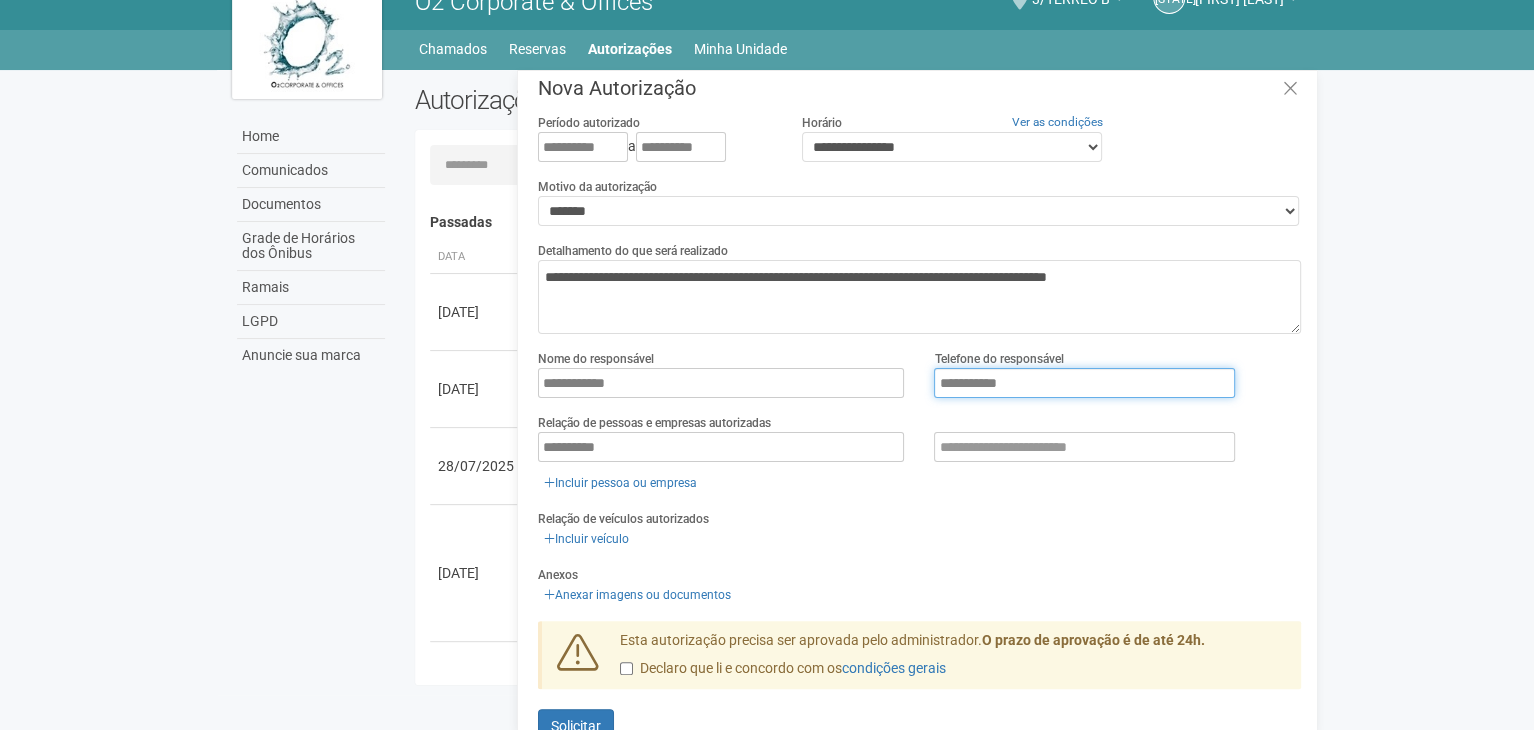 scroll, scrollTop: 56, scrollLeft: 0, axis: vertical 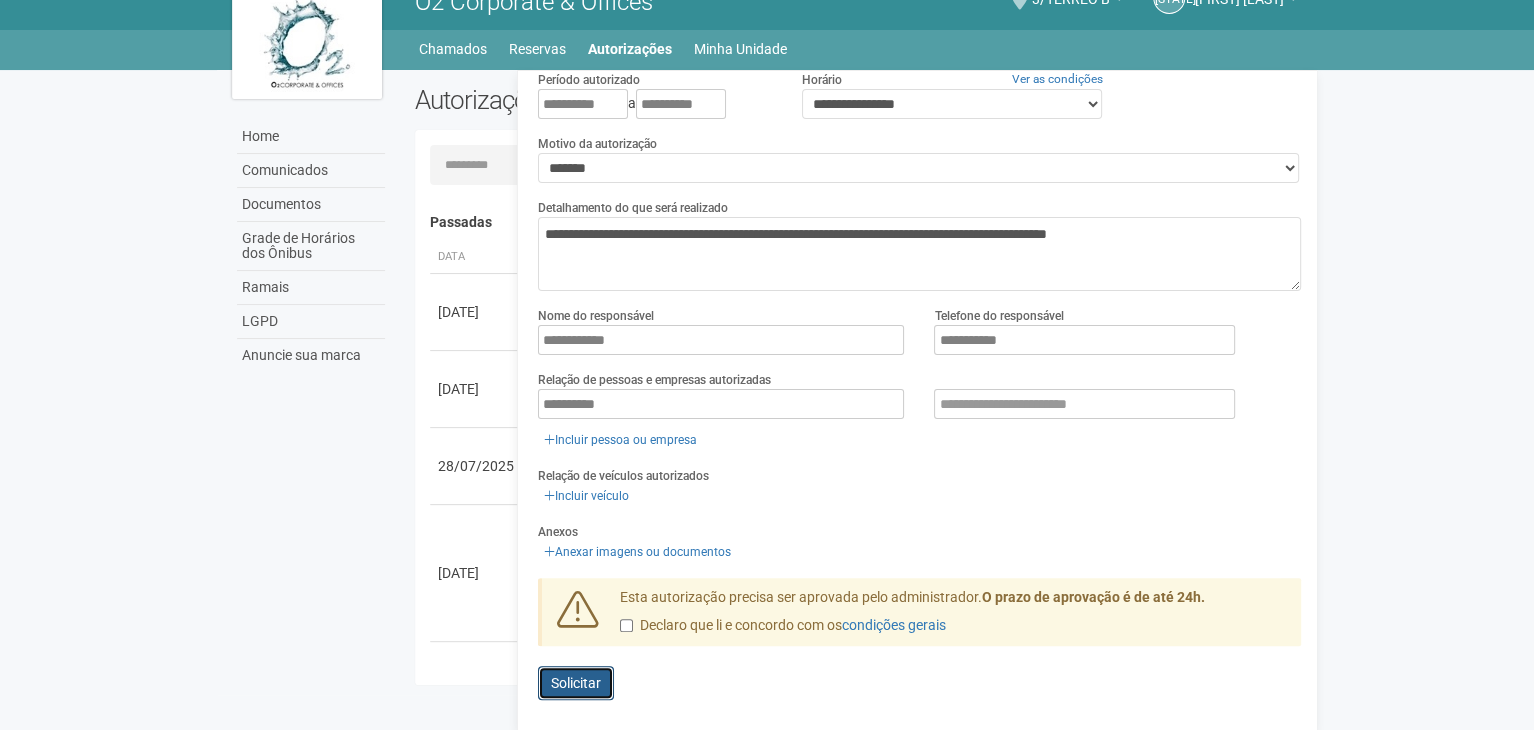 click on "Solicitar" at bounding box center (576, 683) 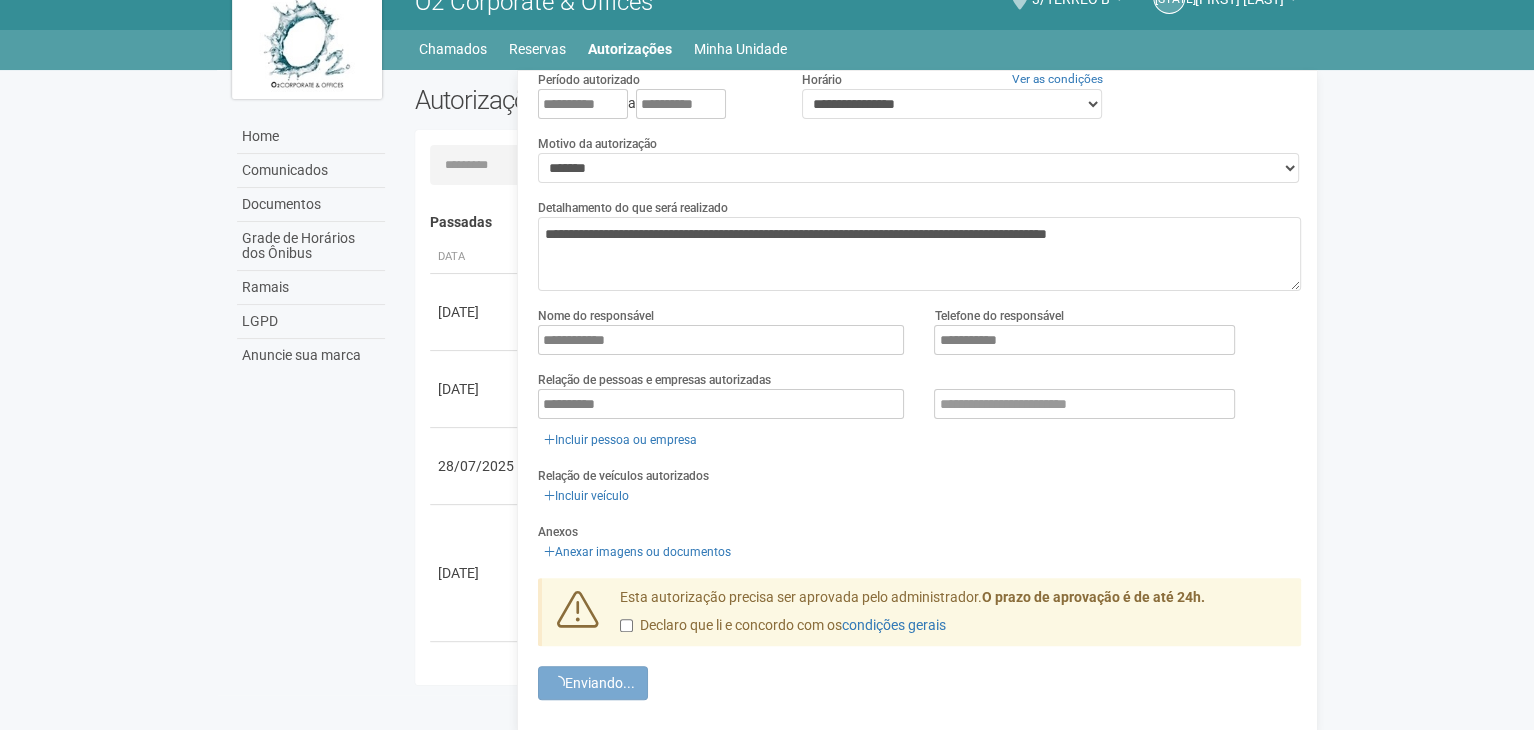 scroll, scrollTop: 0, scrollLeft: 0, axis: both 